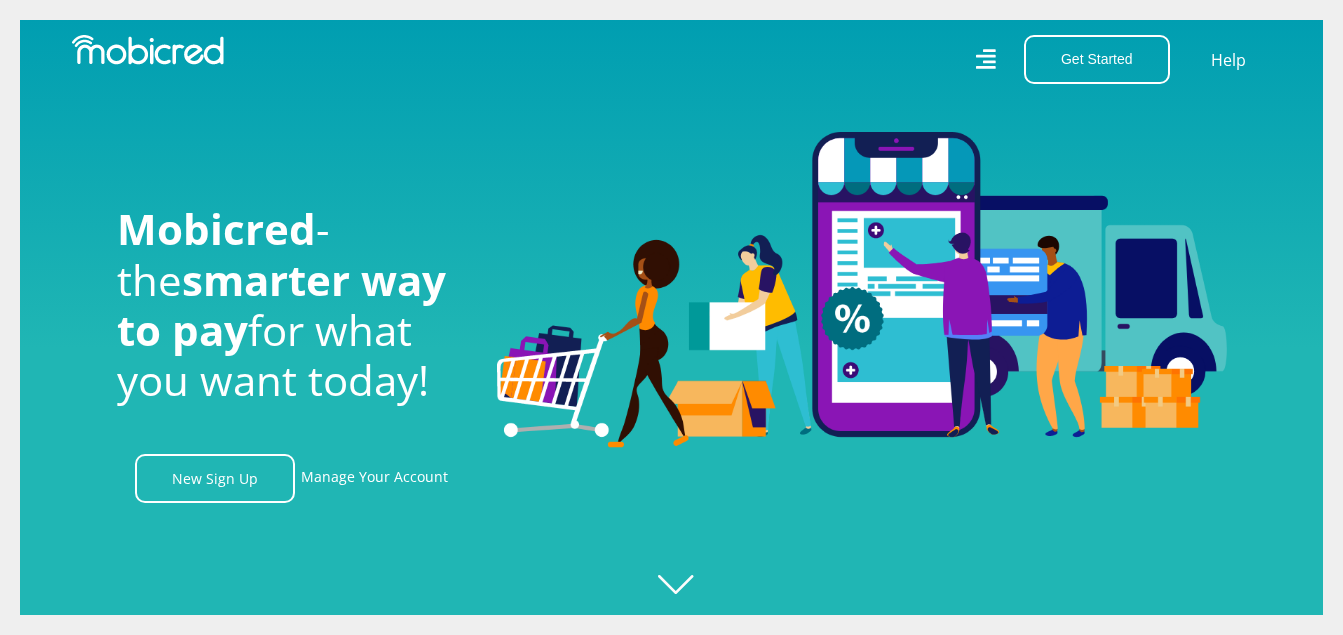scroll, scrollTop: 0, scrollLeft: 0, axis: both 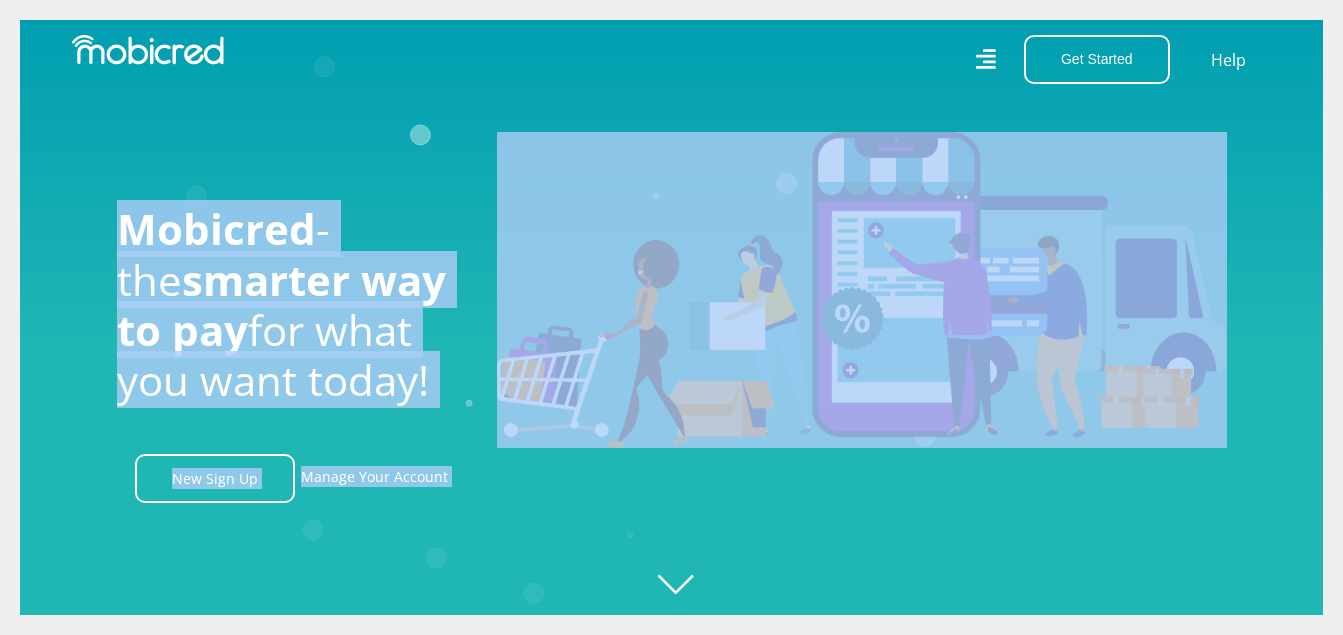 drag, startPoint x: 1339, startPoint y: 63, endPoint x: 1307, endPoint y: 162, distance: 104.04326 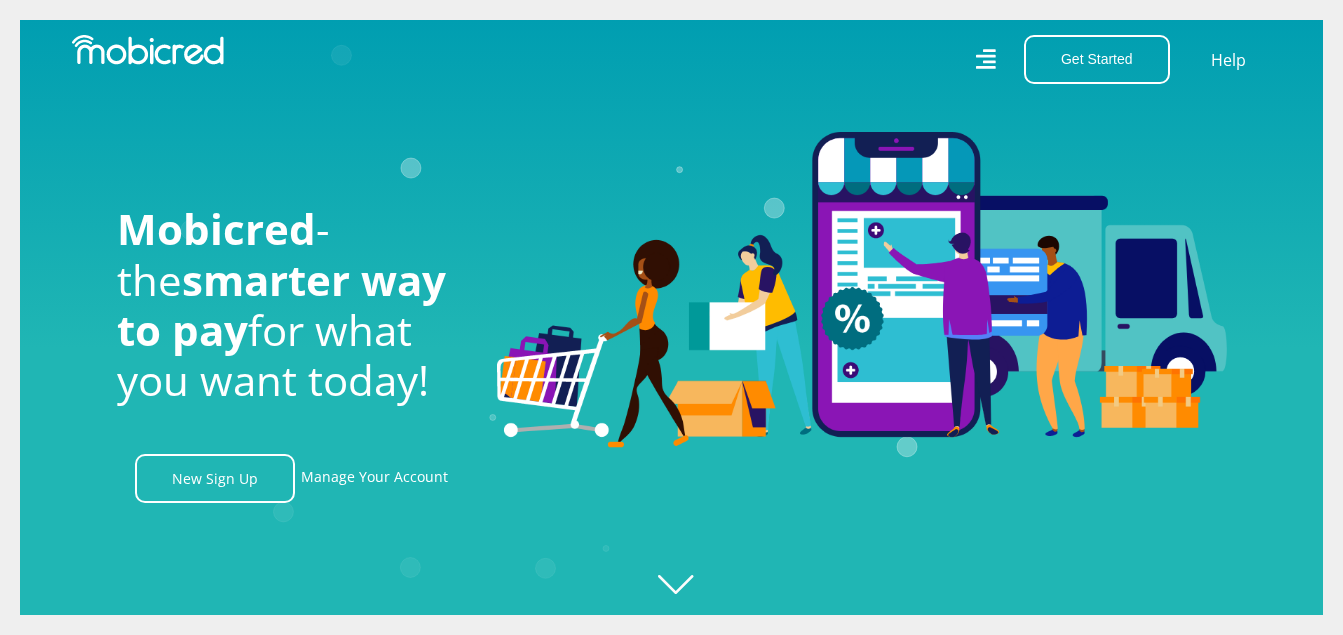 scroll, scrollTop: 0, scrollLeft: 1425, axis: horizontal 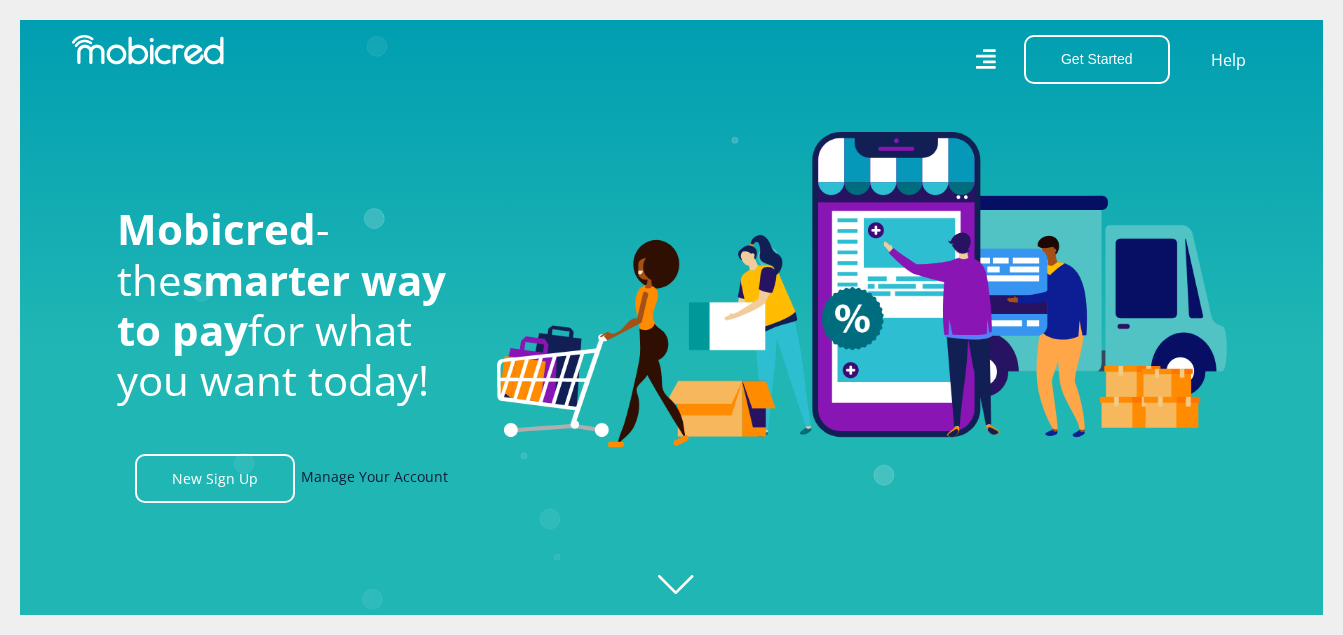 click on "Manage Your Account" at bounding box center (374, 478) 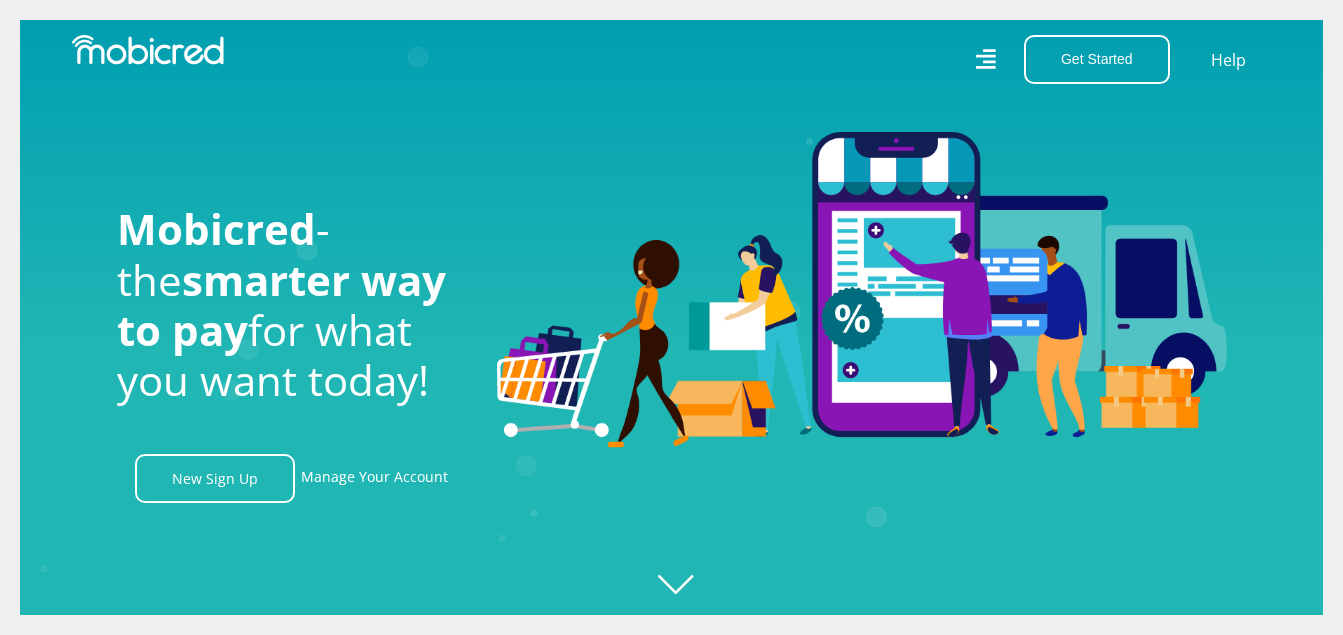 scroll, scrollTop: 0, scrollLeft: 2565, axis: horizontal 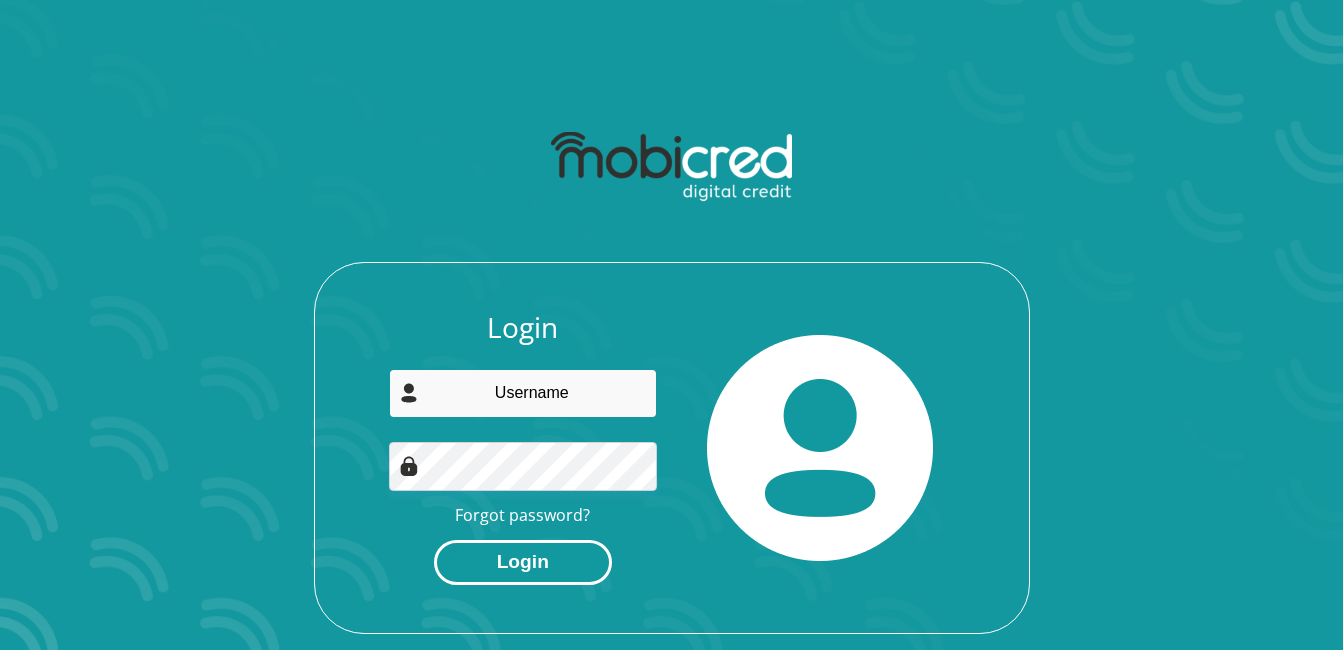 type on "[USERNAME]@[DOMAIN].co.za" 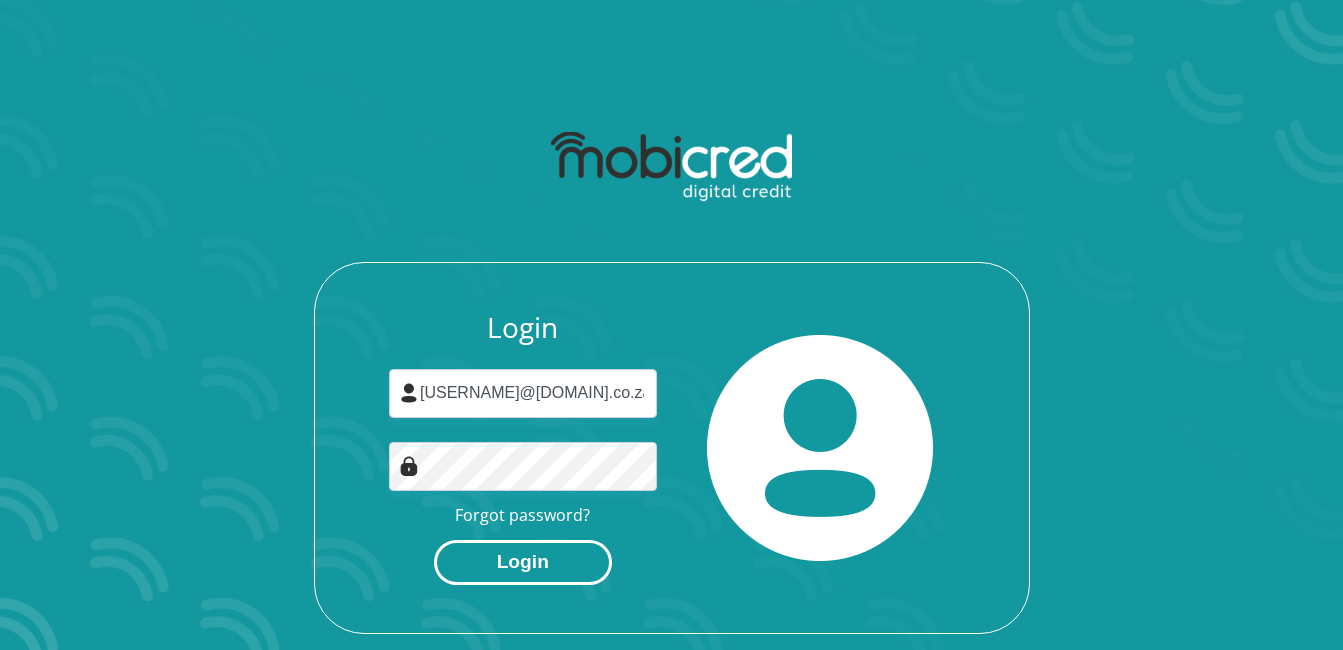 click on "Login" at bounding box center [523, 562] 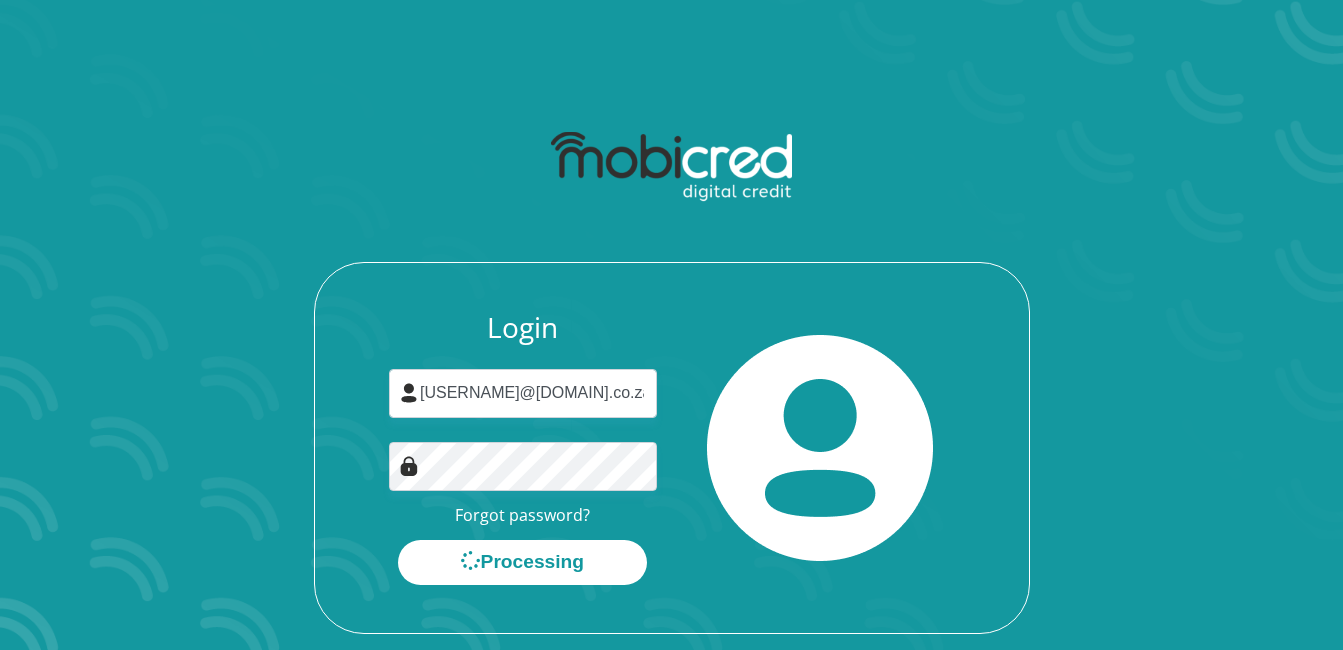 scroll, scrollTop: 0, scrollLeft: 0, axis: both 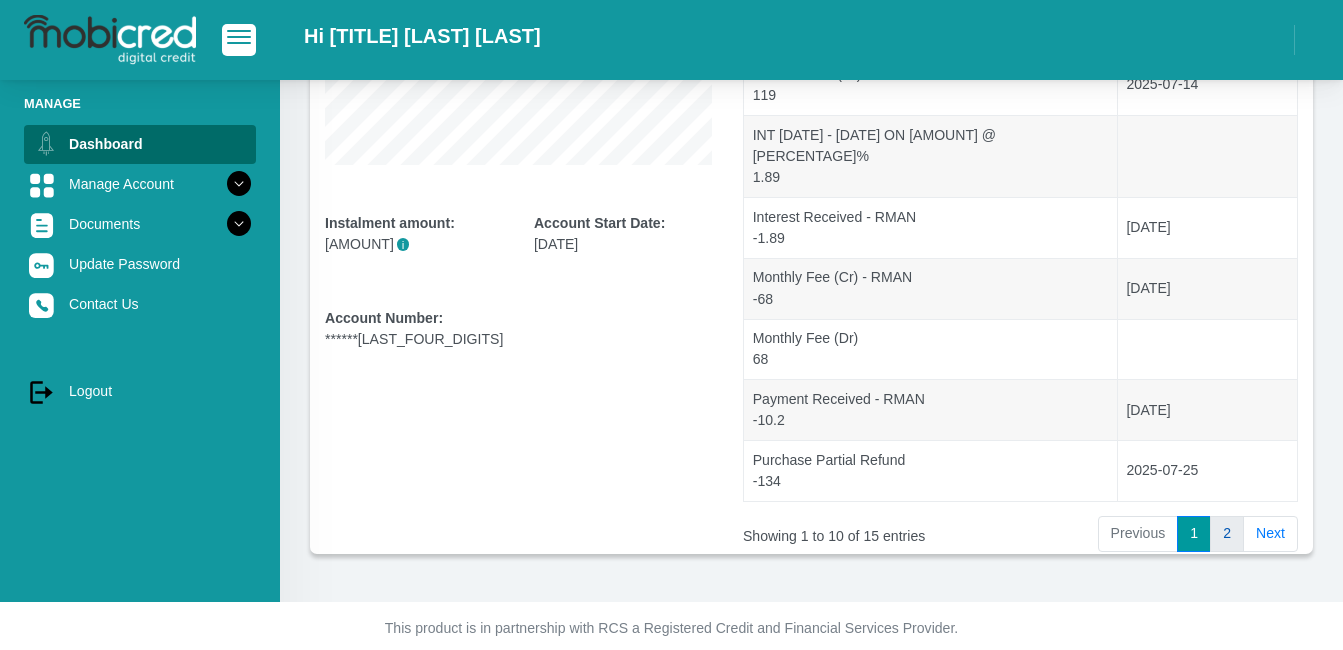 click on "2" at bounding box center [1227, 534] 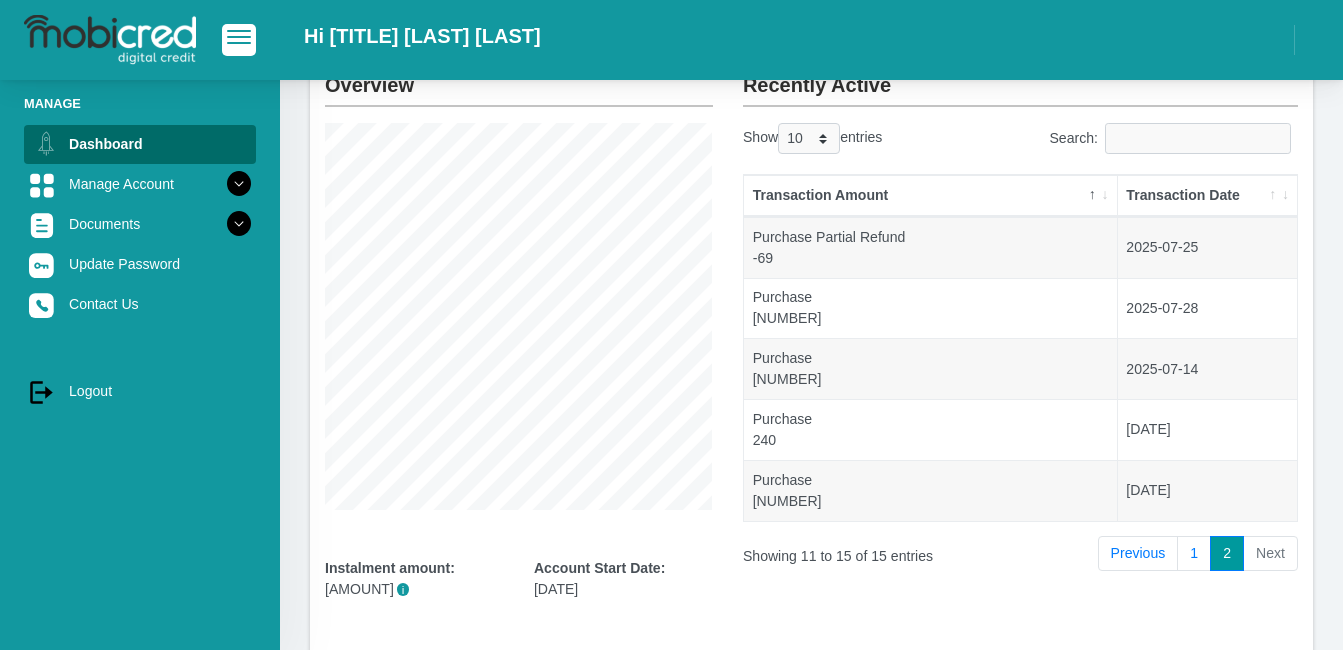 scroll, scrollTop: 132, scrollLeft: 0, axis: vertical 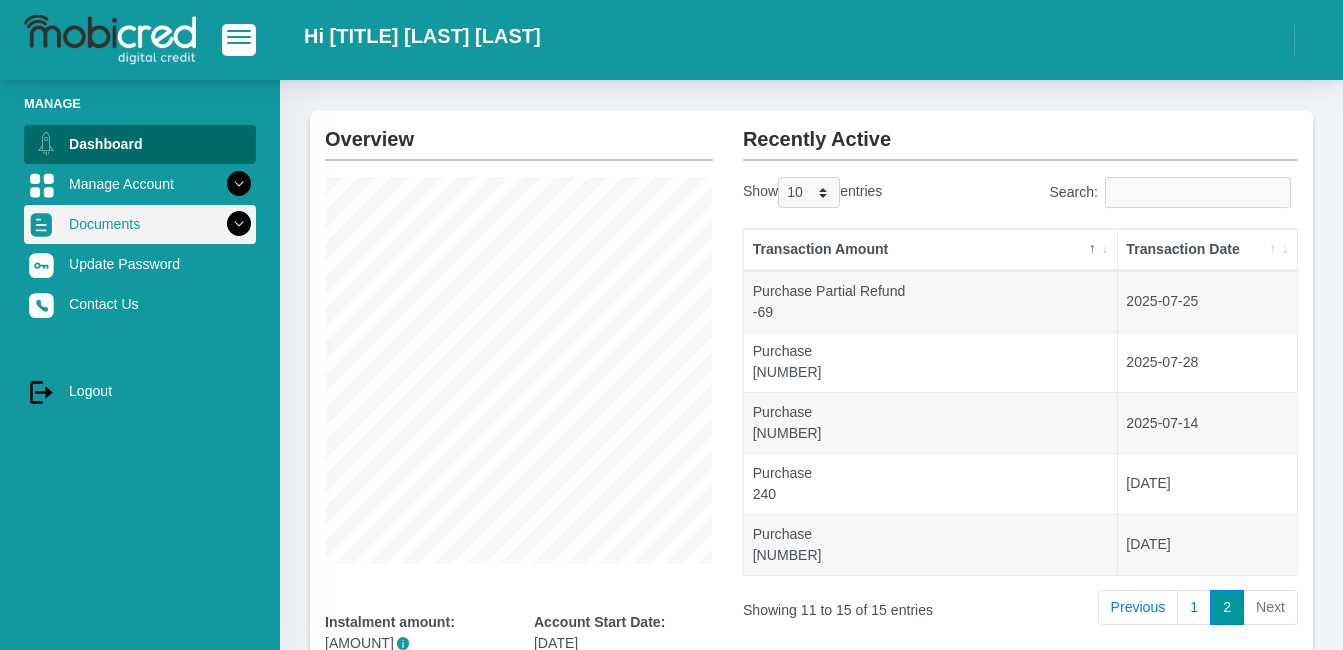 click on "Documents" at bounding box center (140, 224) 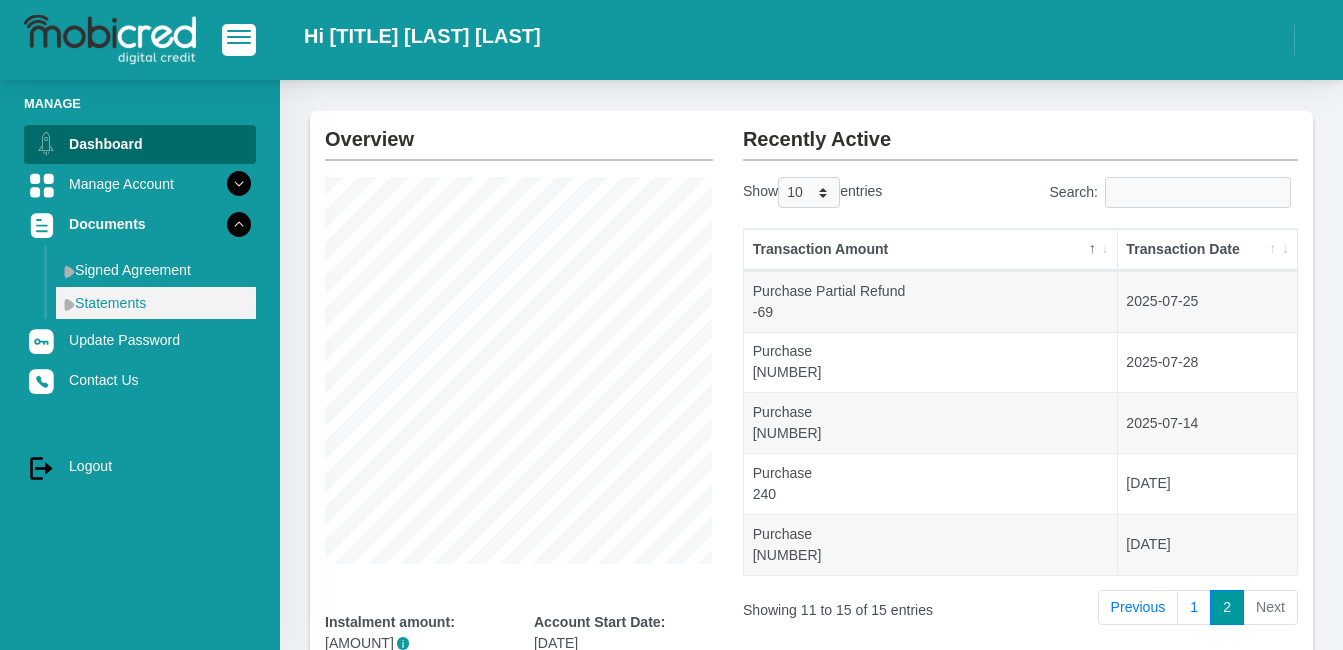 click on "Statements" at bounding box center (156, 303) 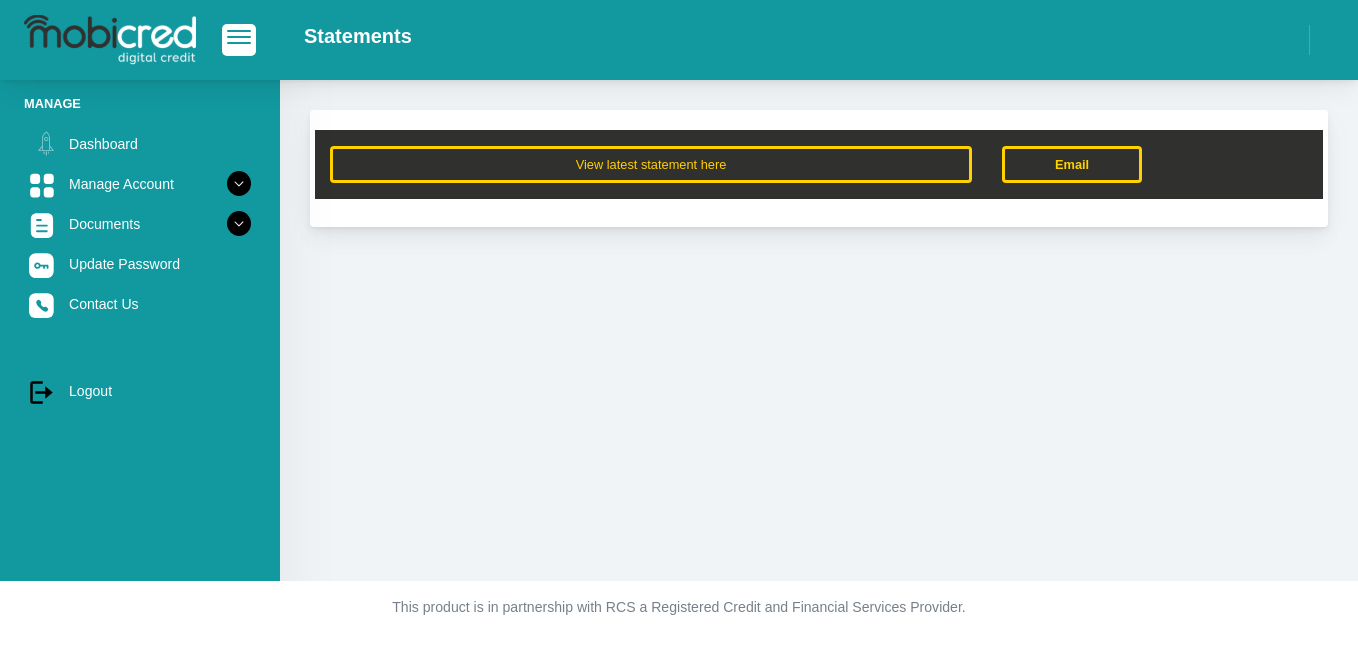scroll, scrollTop: 0, scrollLeft: 0, axis: both 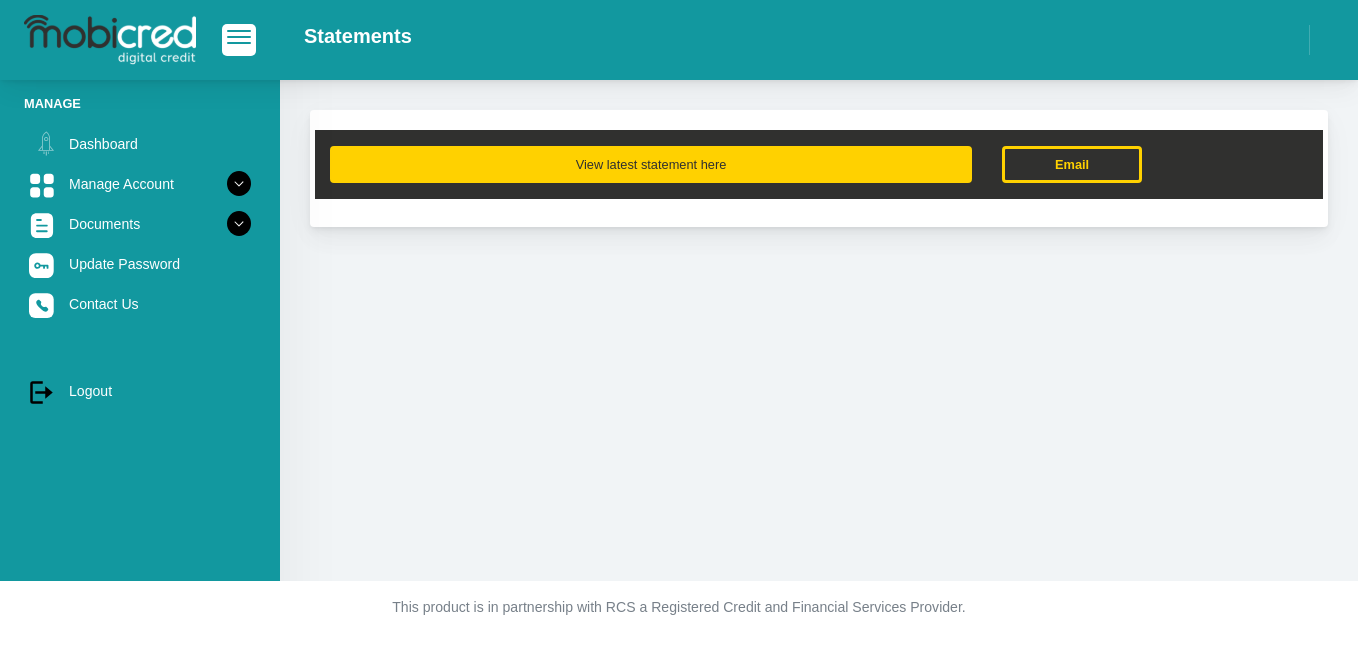 click on "View latest statement here" at bounding box center [651, 164] 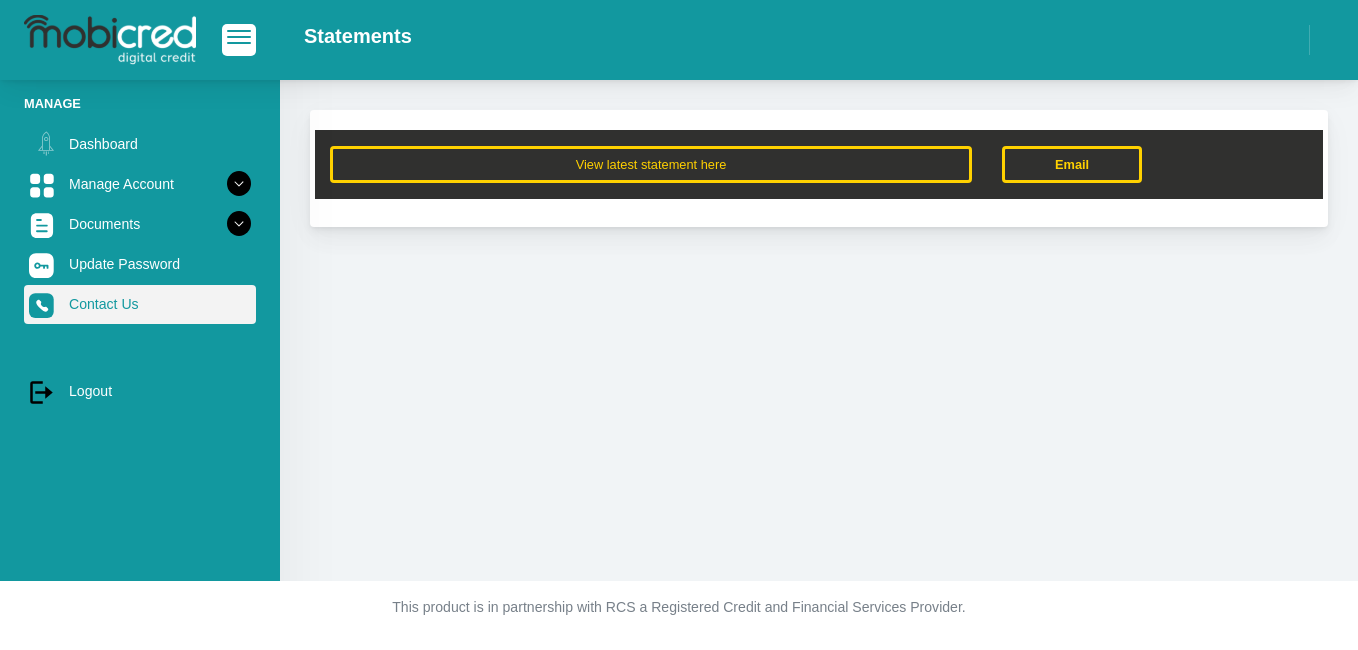 click on "Contact Us" at bounding box center (140, 304) 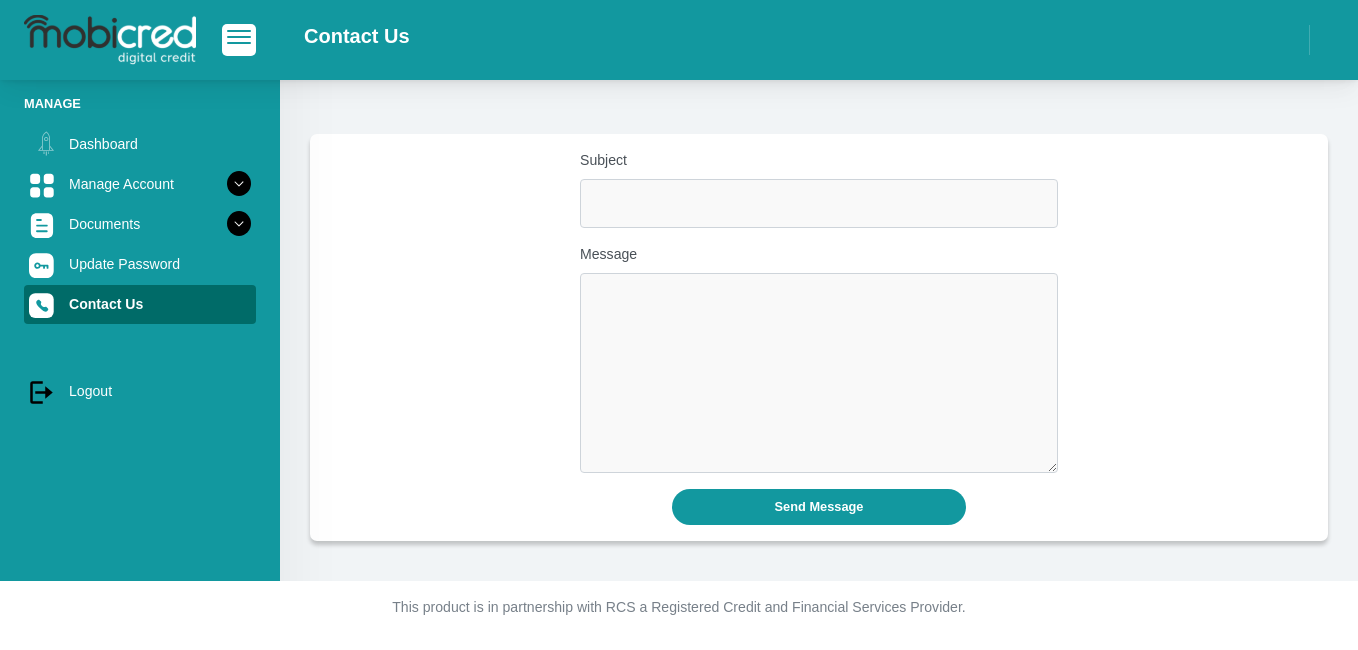 scroll, scrollTop: 0, scrollLeft: 0, axis: both 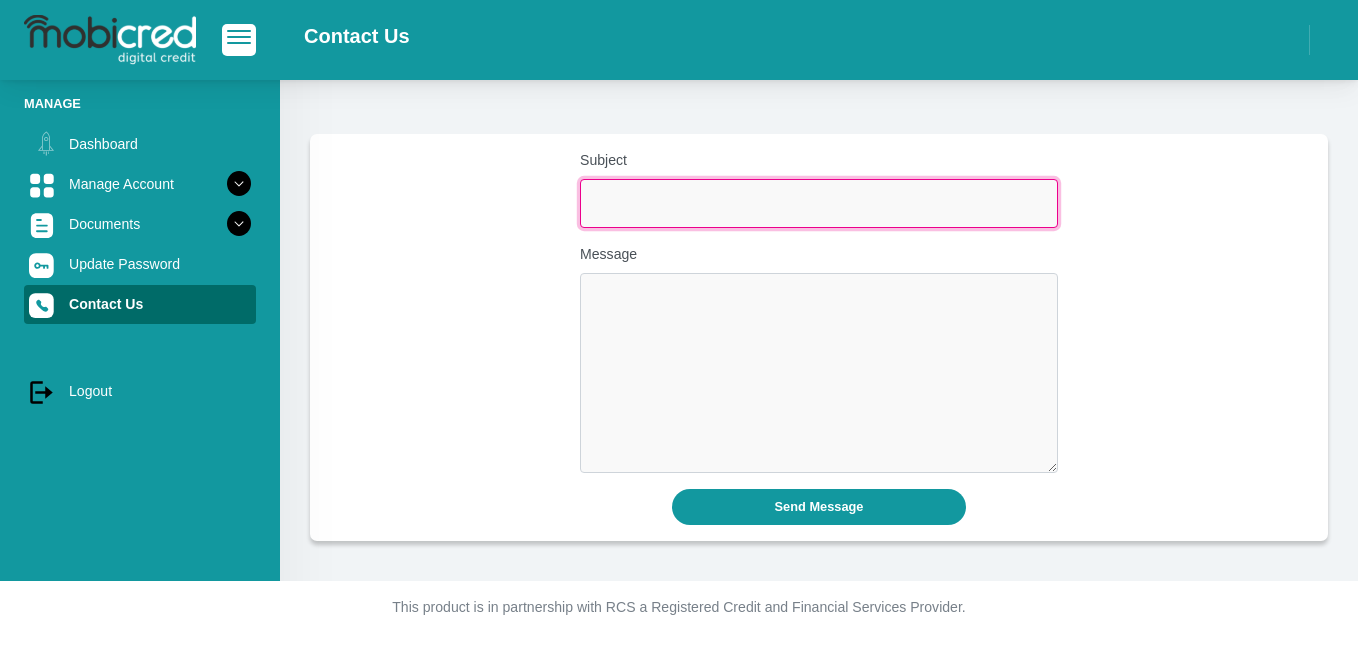 click on "Subject" at bounding box center [819, 203] 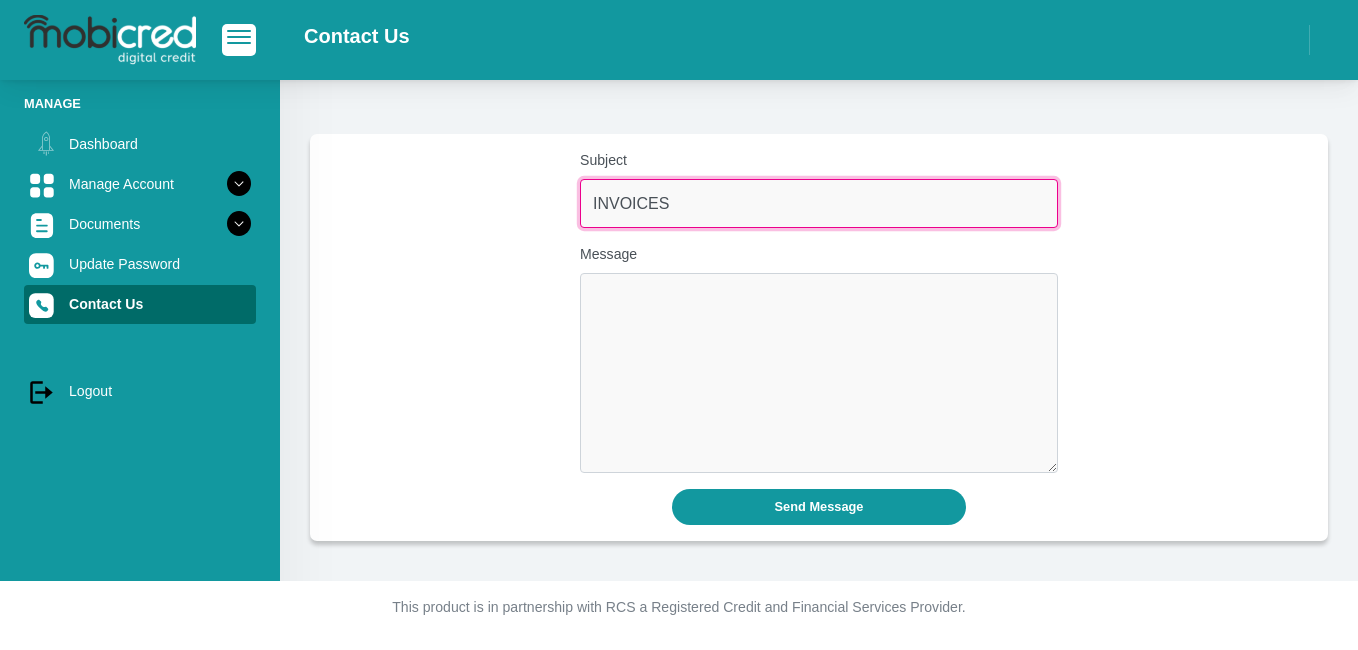type on "INVOICES" 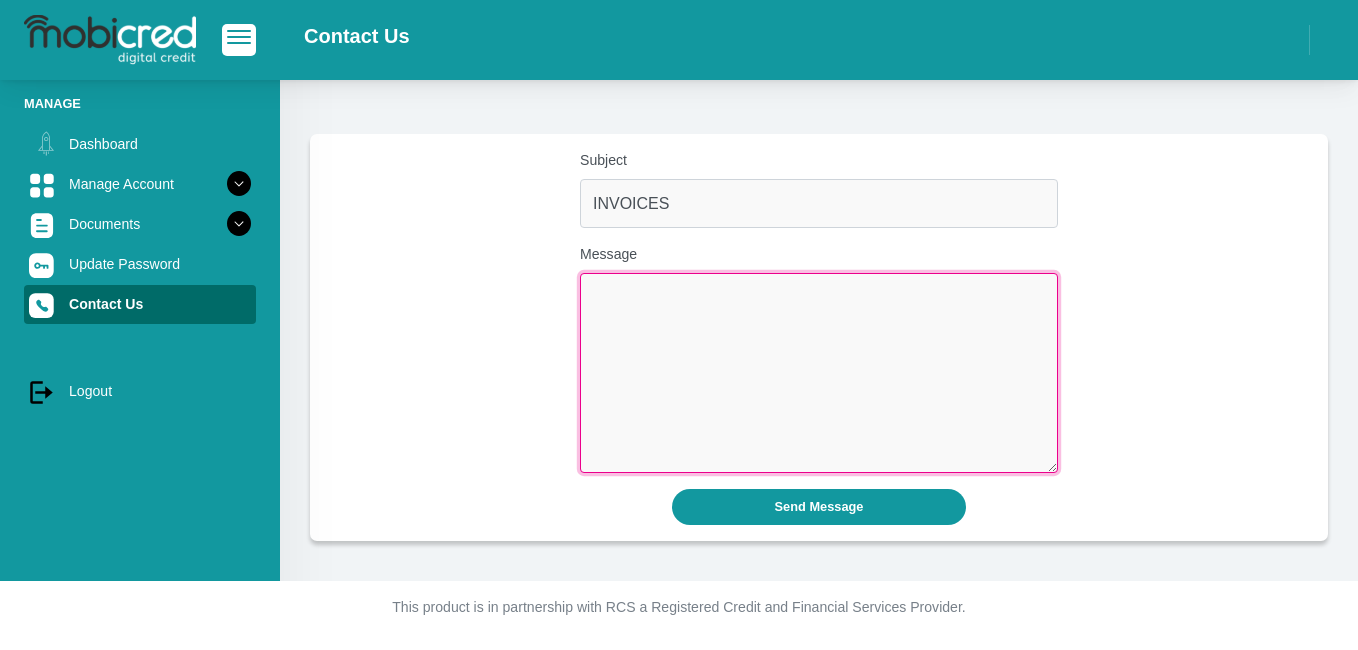 click on "Message" at bounding box center [819, 373] 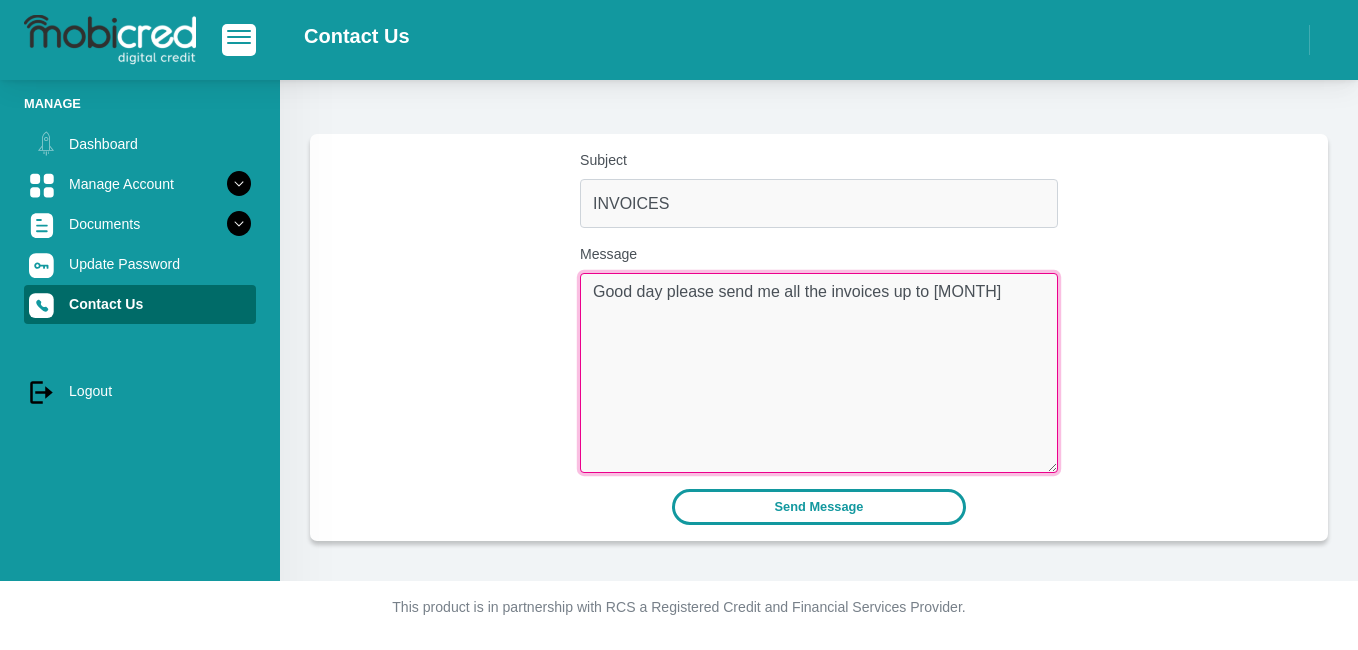 type on "Good day please send me all the invoices up to August" 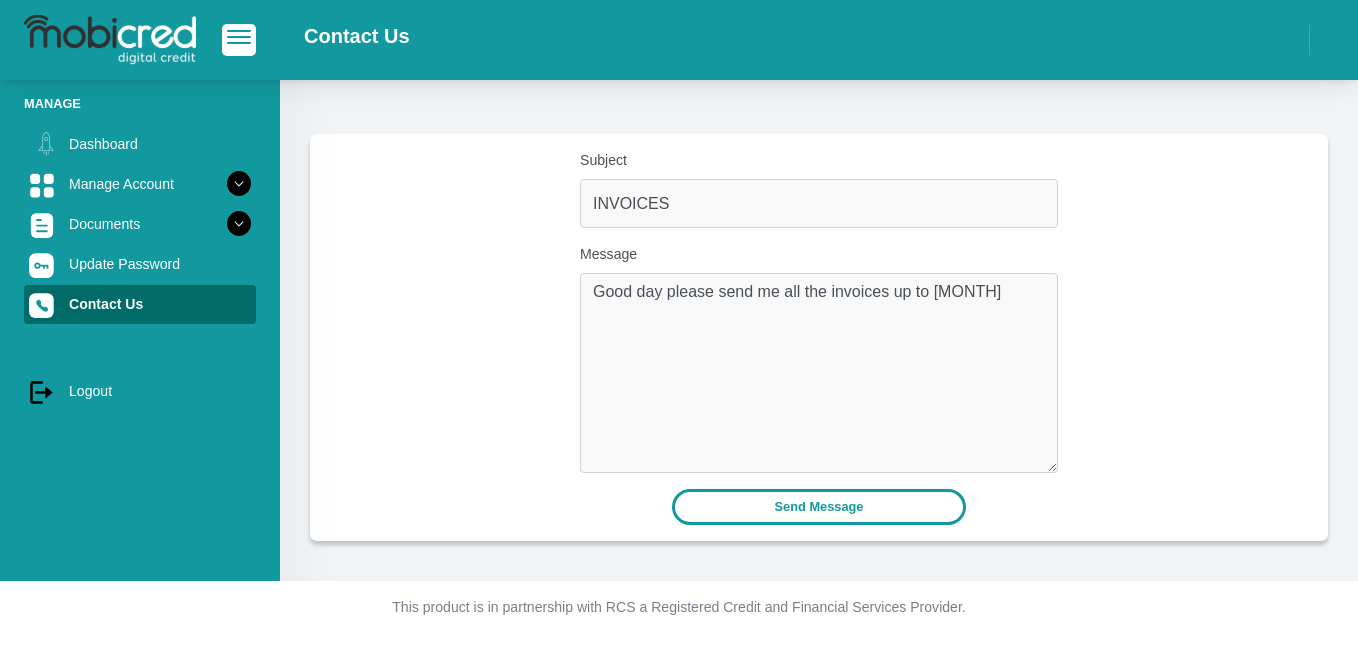 click on "Send Message" at bounding box center [819, 506] 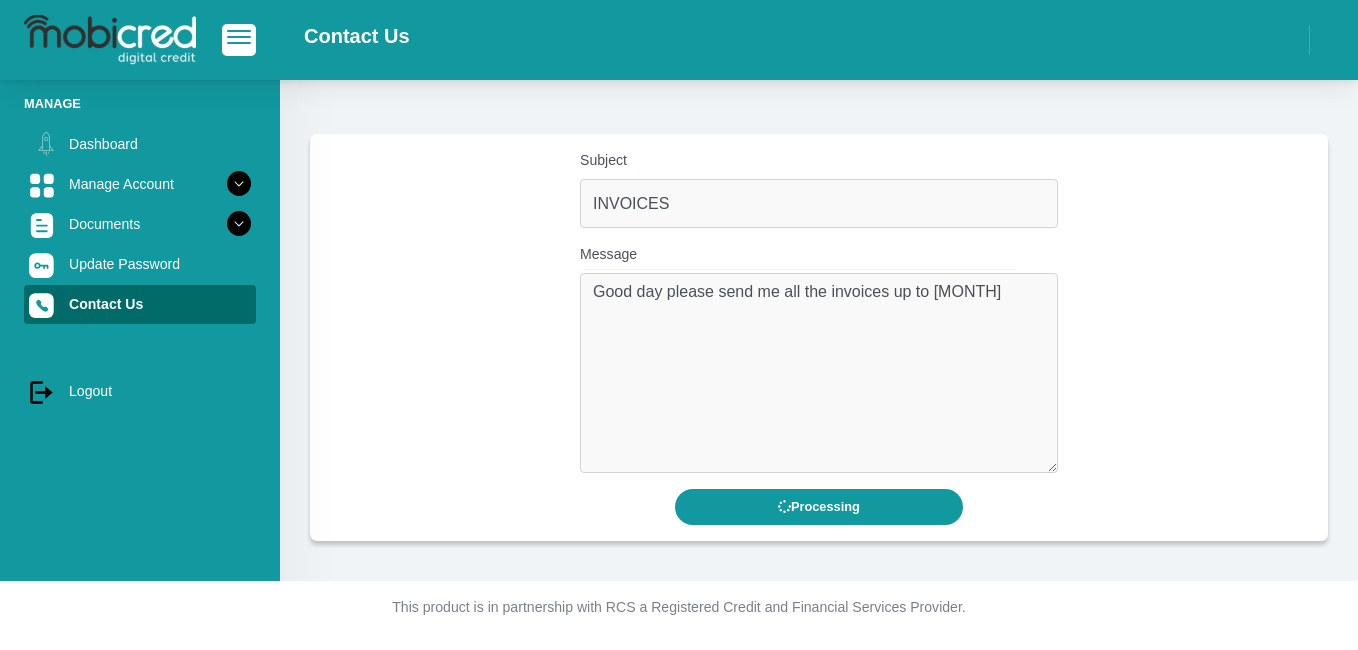 scroll, scrollTop: 0, scrollLeft: 0, axis: both 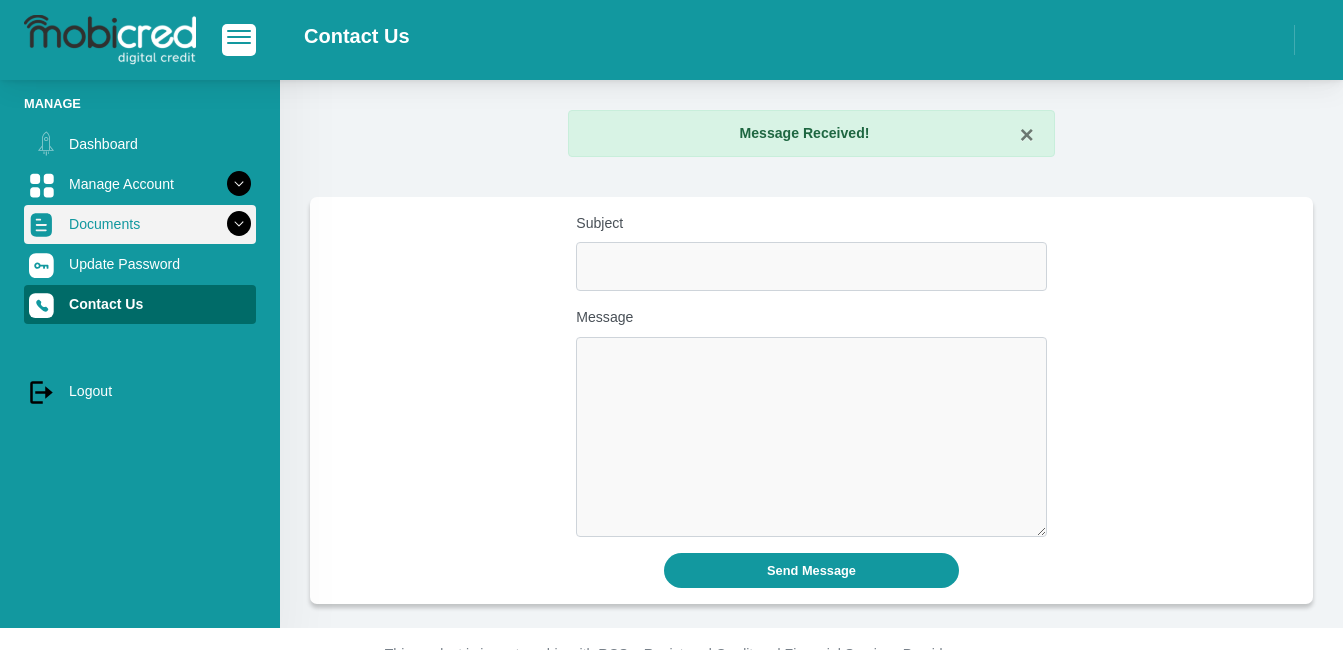 click on "Documents" at bounding box center (140, 224) 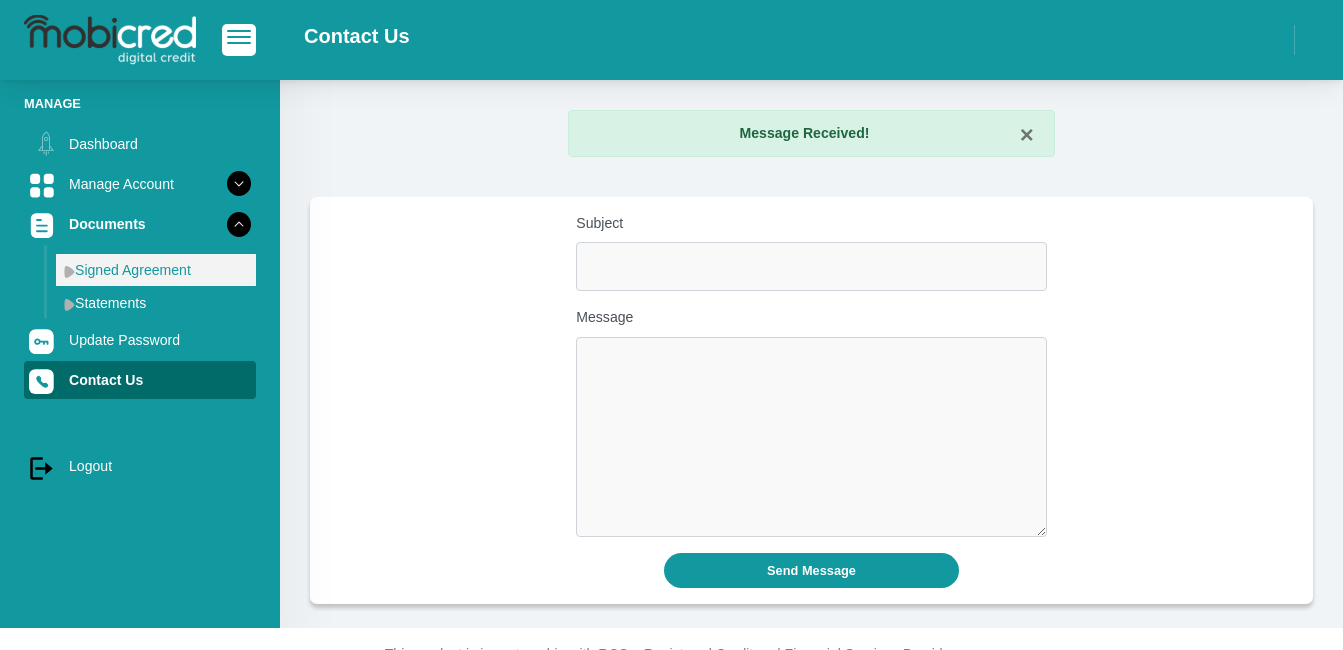 click on "Signed Agreement" at bounding box center (156, 270) 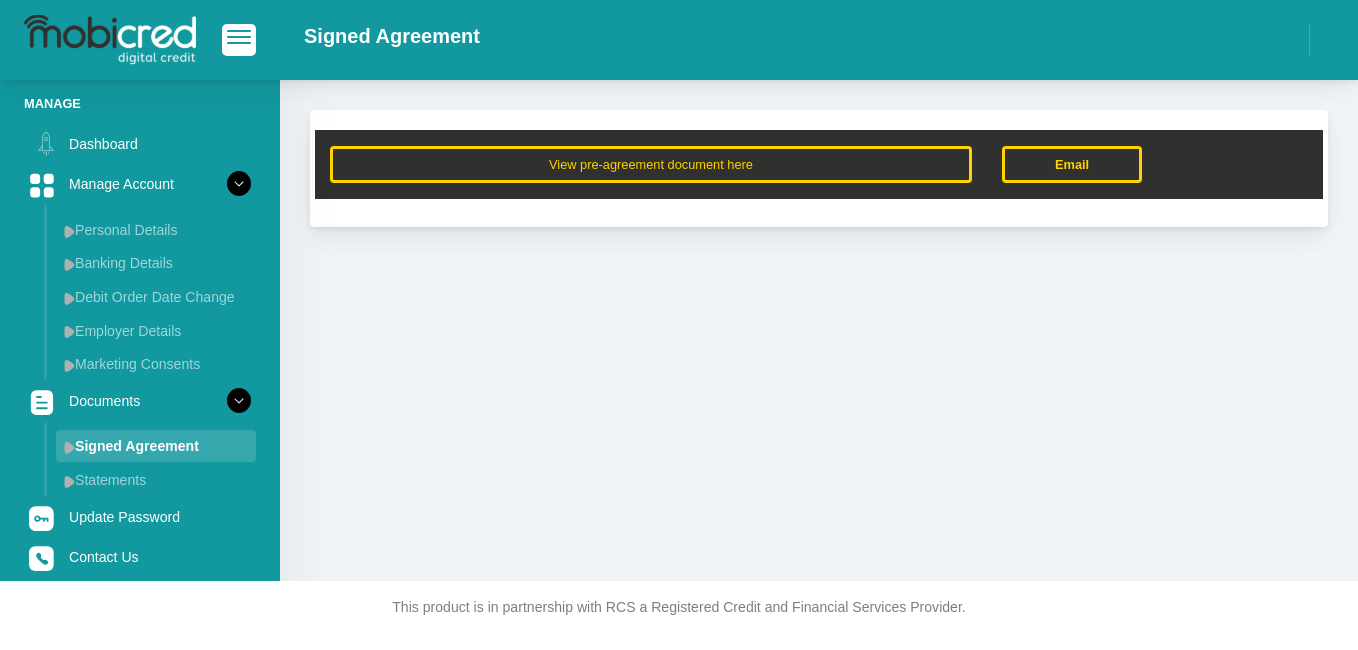 scroll, scrollTop: 0, scrollLeft: 0, axis: both 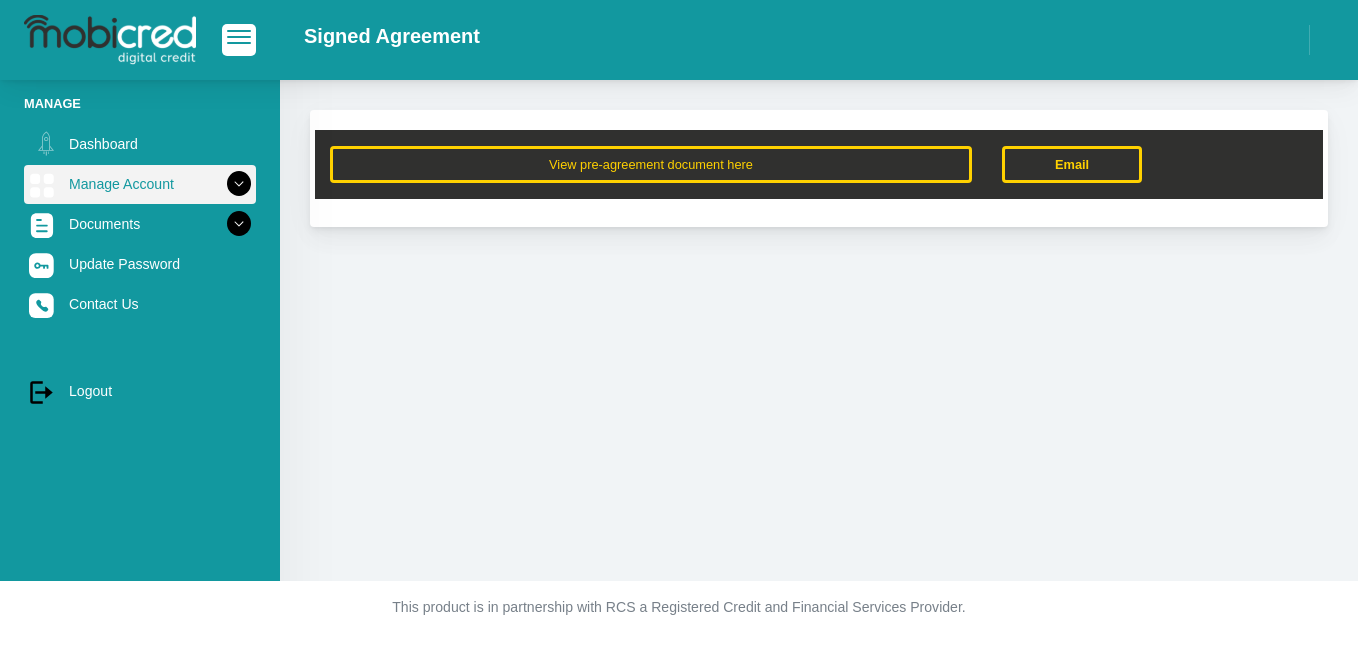 click on "Manage Account" at bounding box center [140, 184] 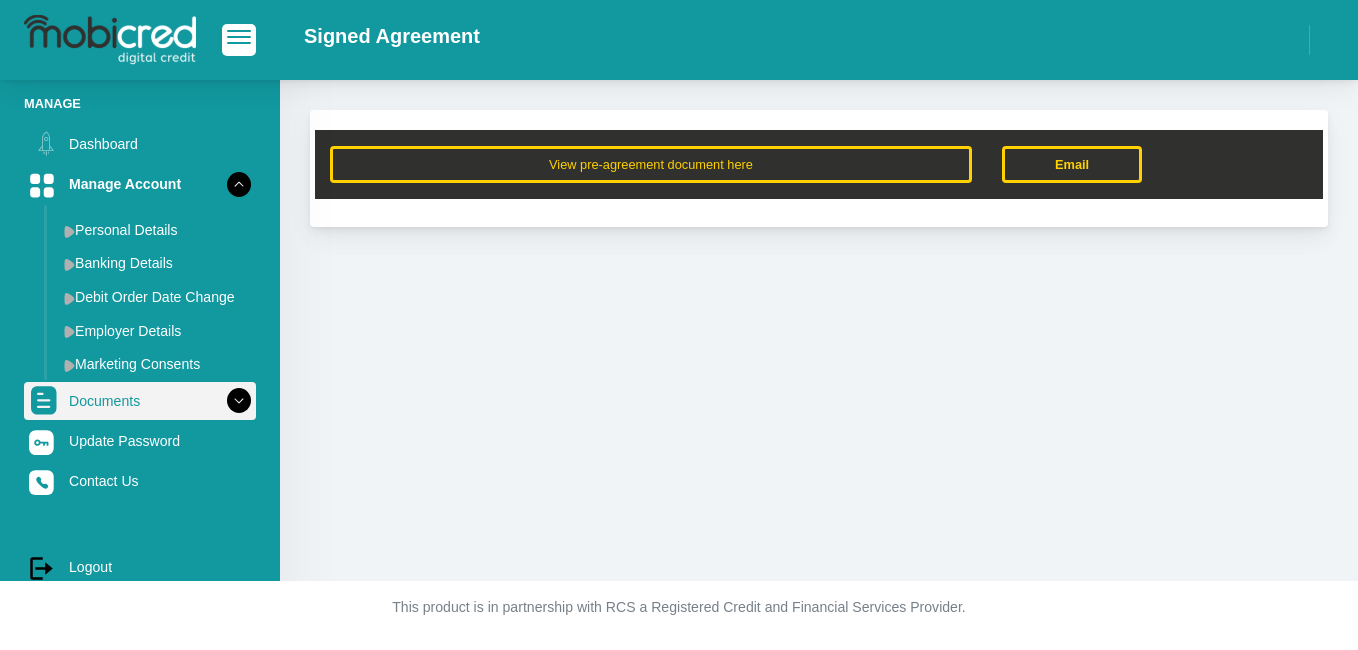 click at bounding box center [44, 401] 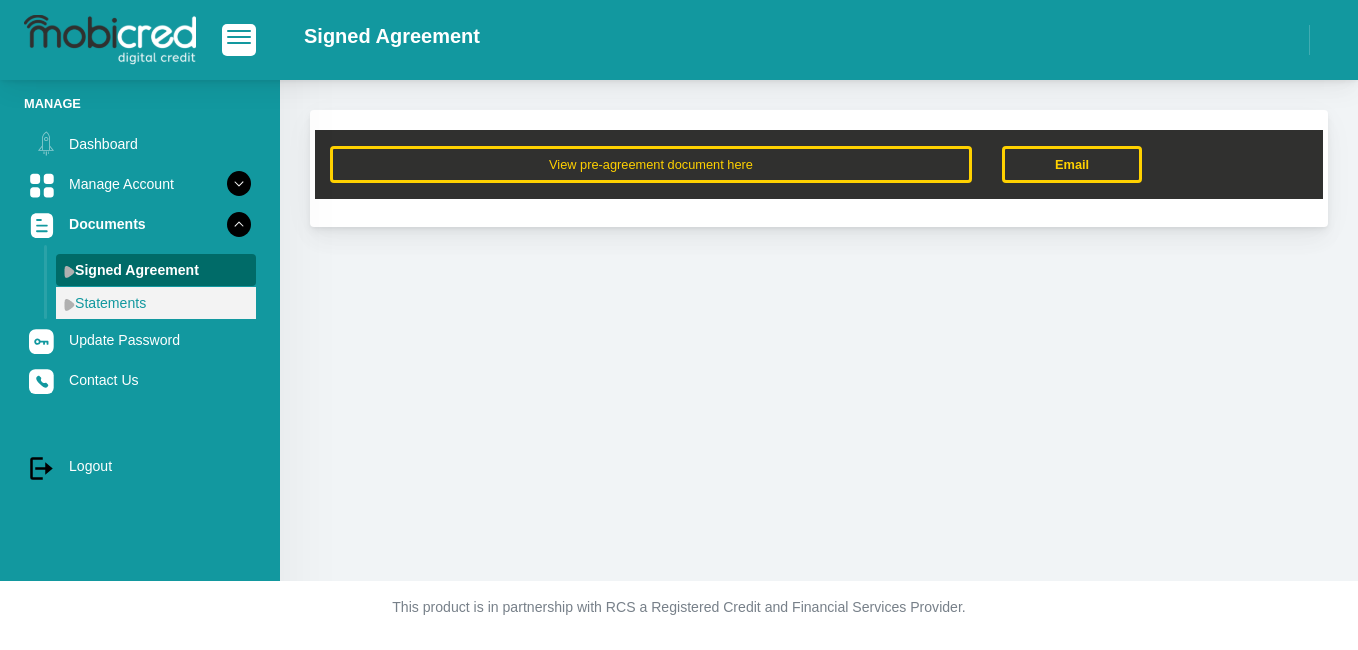 click on "Statements" at bounding box center [156, 303] 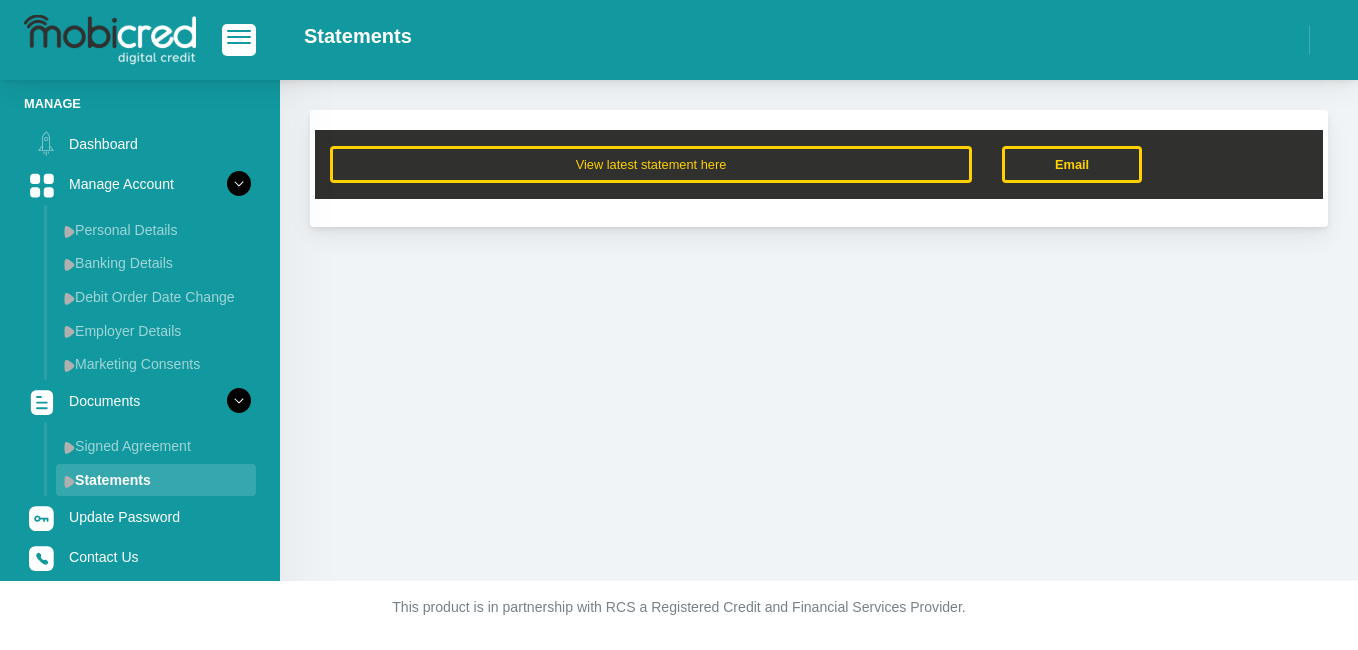 scroll, scrollTop: 0, scrollLeft: 0, axis: both 